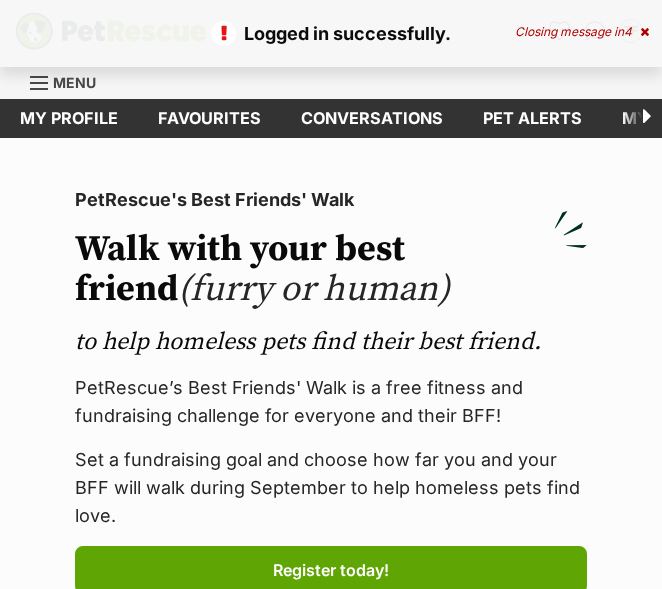 scroll, scrollTop: 0, scrollLeft: 0, axis: both 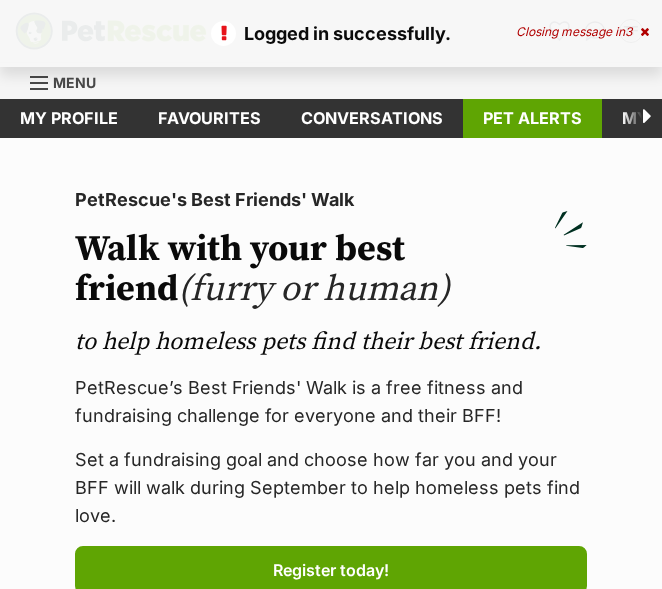 click on "Pet alerts" at bounding box center [532, 118] 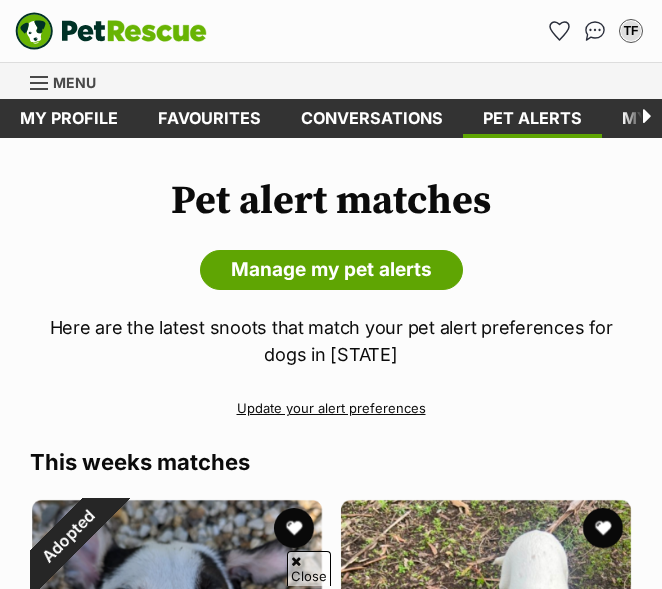 scroll, scrollTop: 232, scrollLeft: 0, axis: vertical 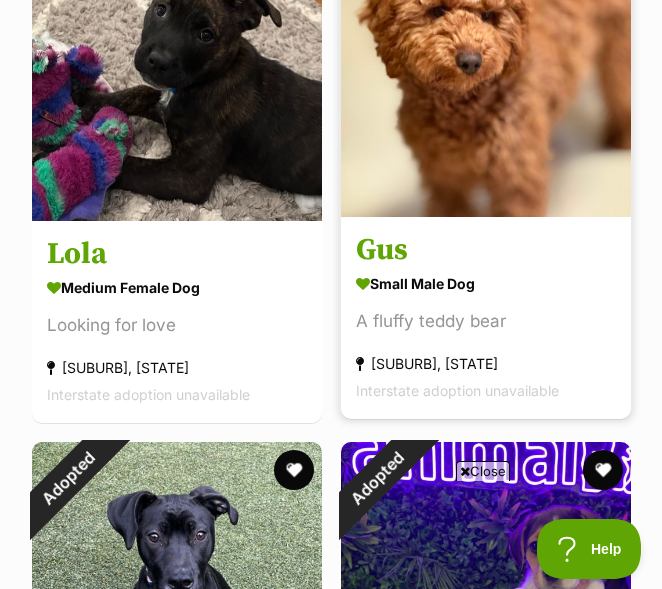 click on "Gus" at bounding box center (486, 250) 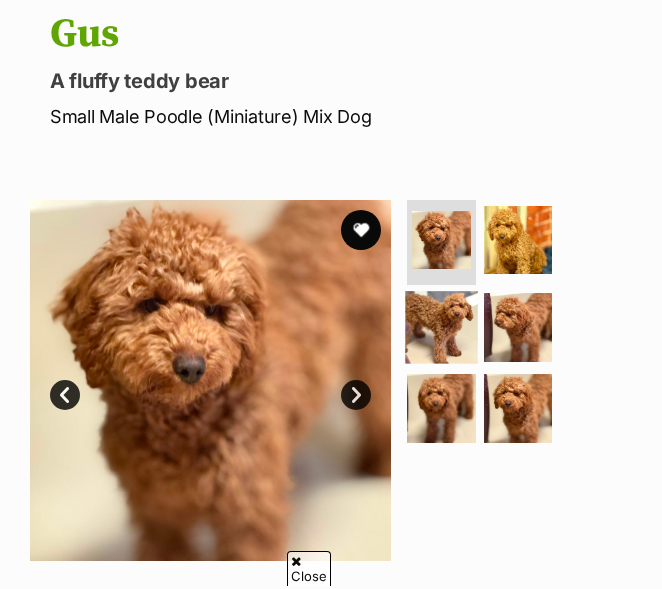 scroll, scrollTop: 212, scrollLeft: 0, axis: vertical 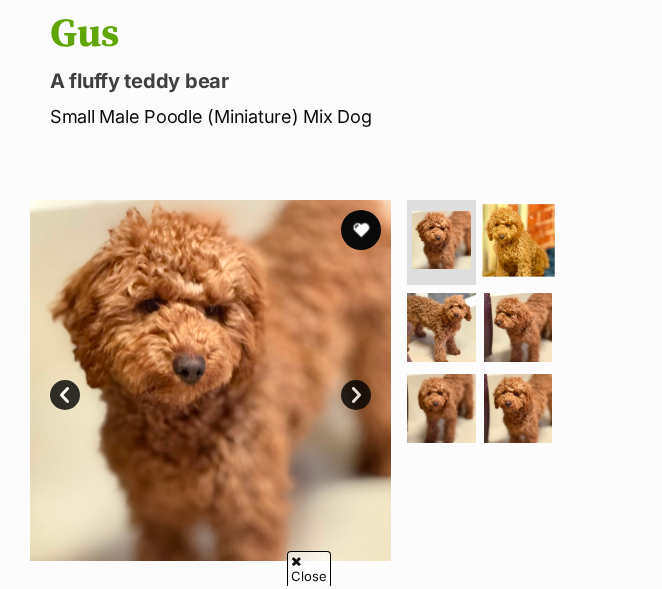 click at bounding box center [518, 240] 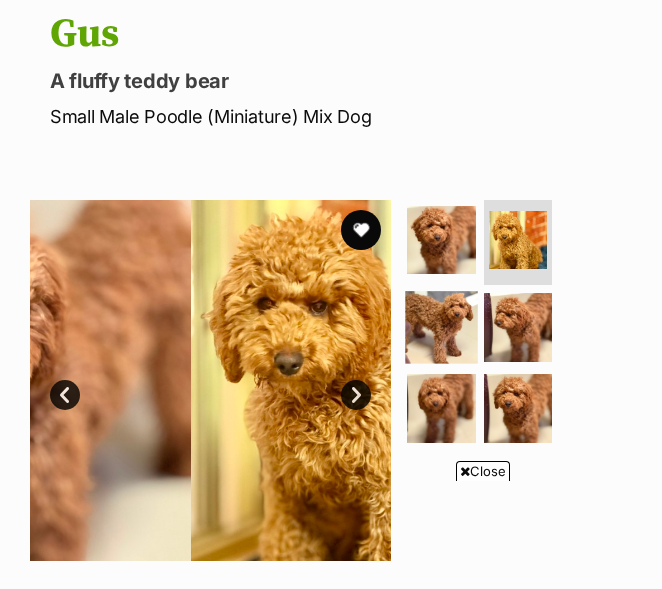 click at bounding box center (442, 327) 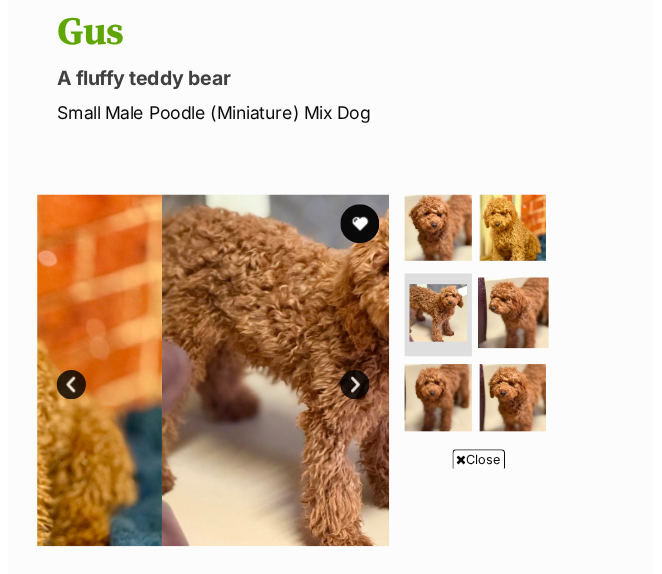 scroll, scrollTop: 0, scrollLeft: 0, axis: both 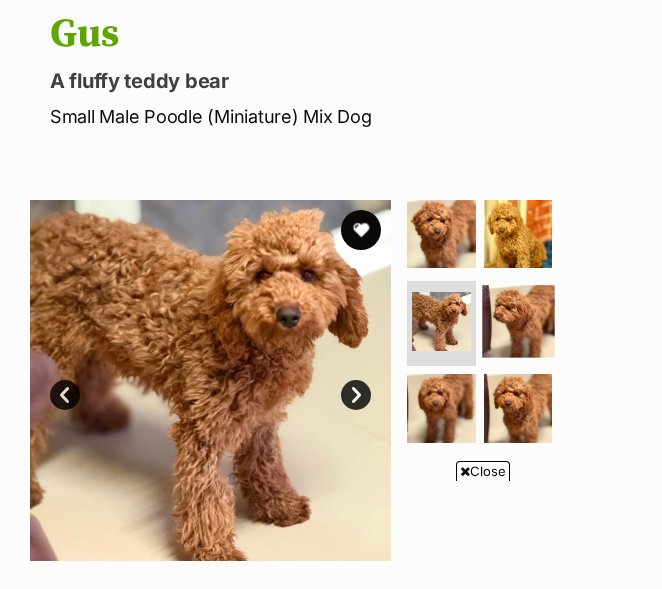 click at bounding box center (518, 321) 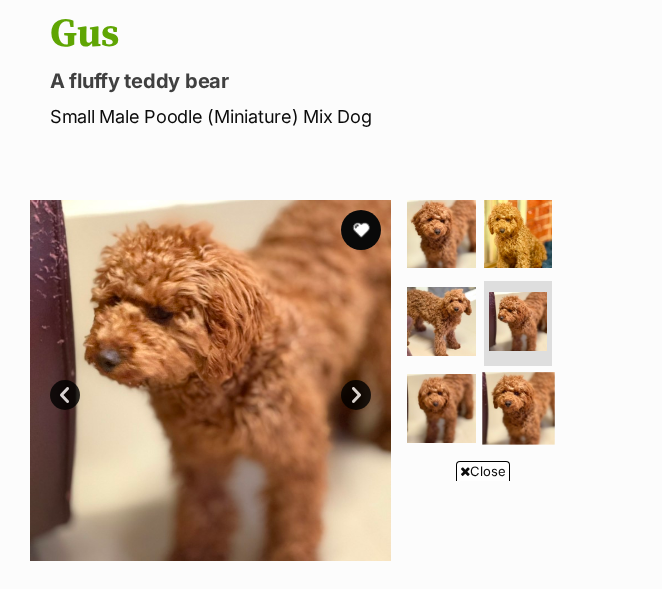 click at bounding box center [518, 408] 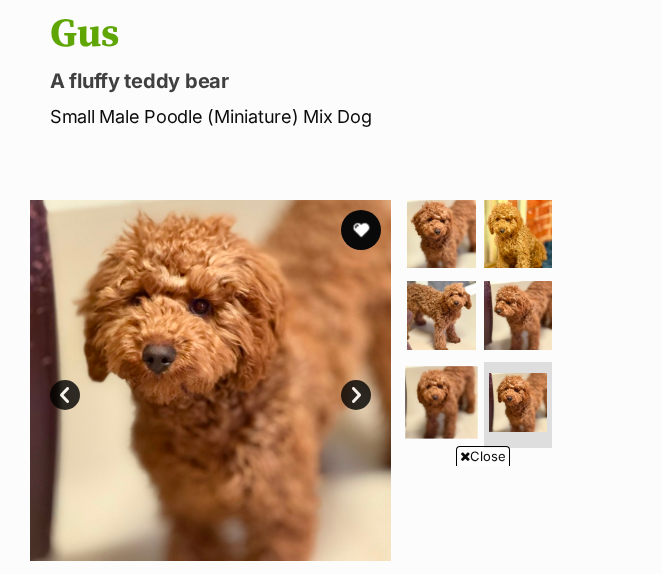 click at bounding box center [442, 402] 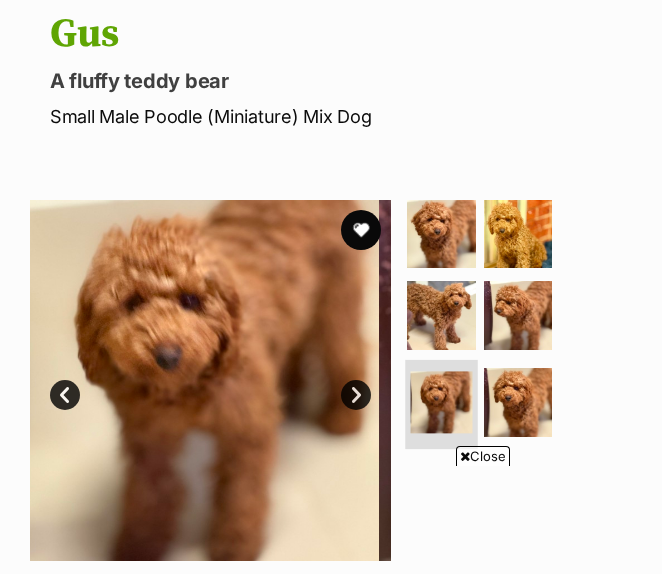 scroll, scrollTop: 242, scrollLeft: 0, axis: vertical 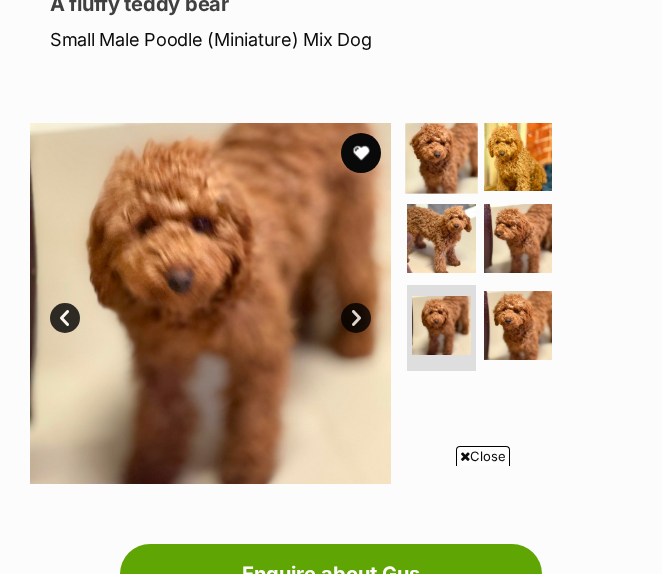 click at bounding box center [442, 157] 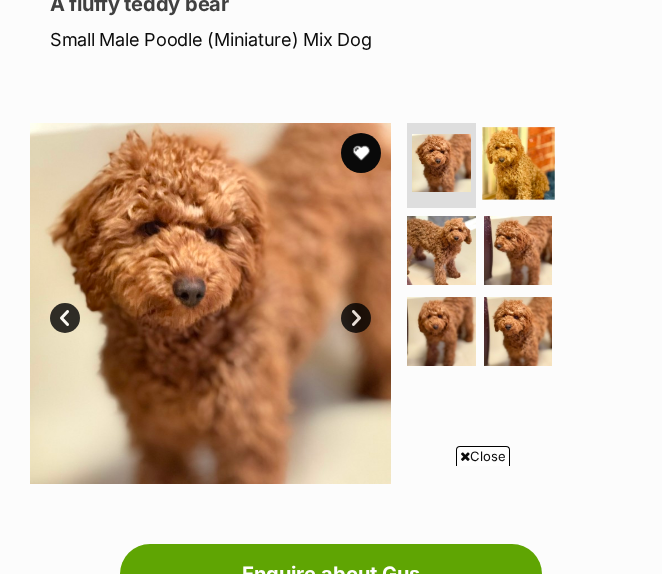 click at bounding box center [518, 163] 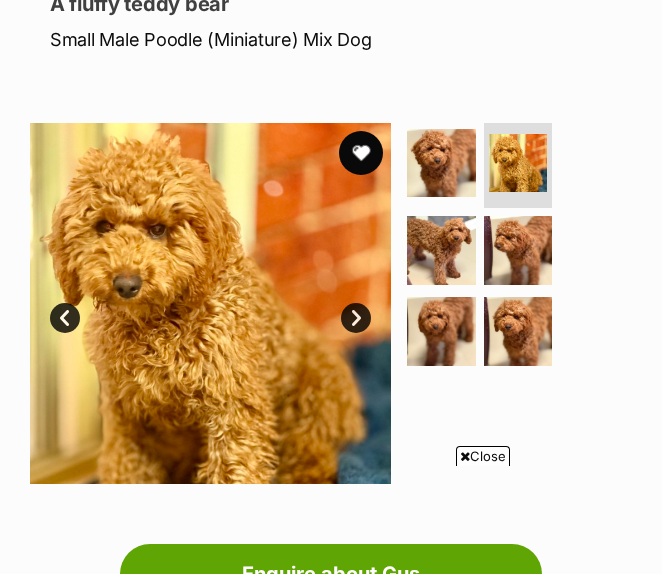 click at bounding box center [361, 153] 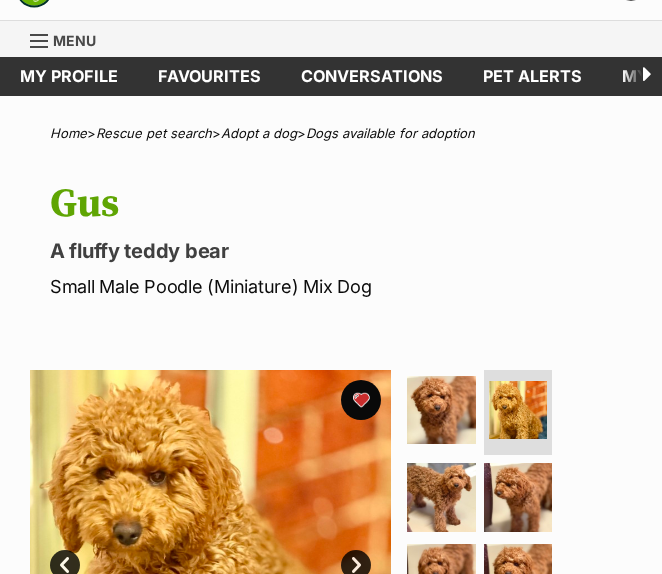 scroll, scrollTop: 36, scrollLeft: 0, axis: vertical 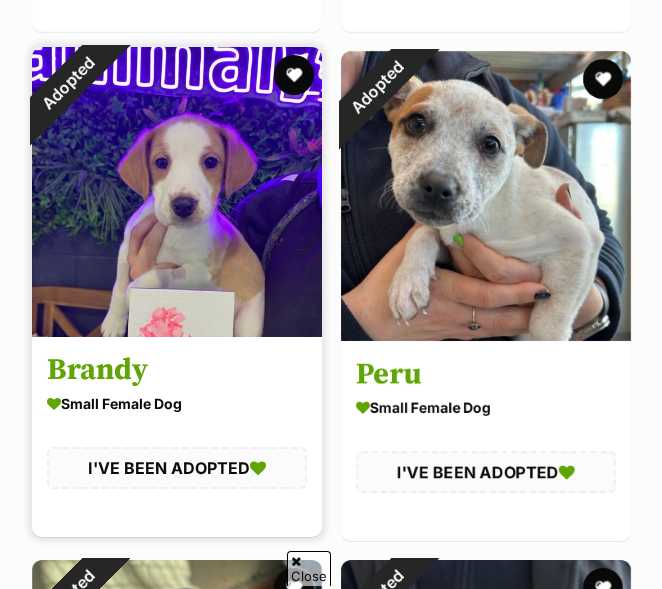 click at bounding box center (177, 192) 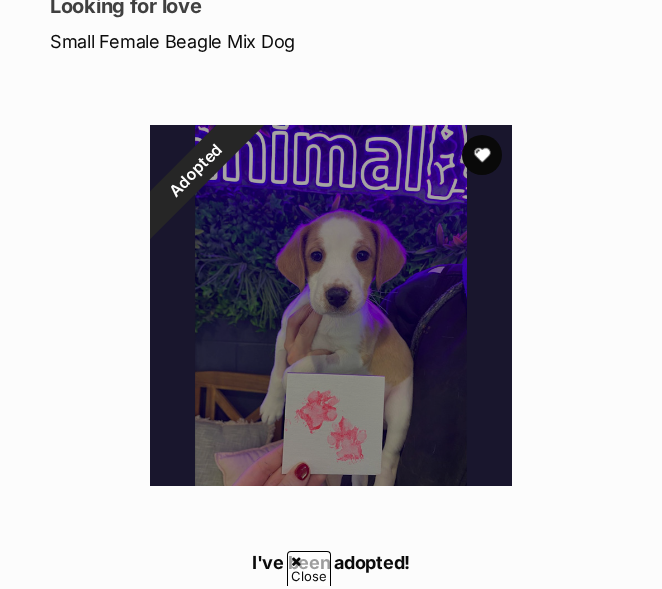scroll, scrollTop: 0, scrollLeft: 0, axis: both 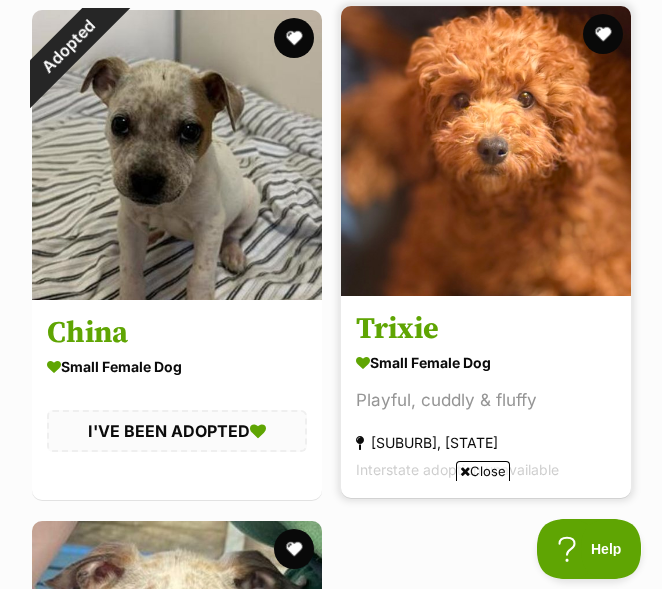 click on "Trixie" at bounding box center [486, 329] 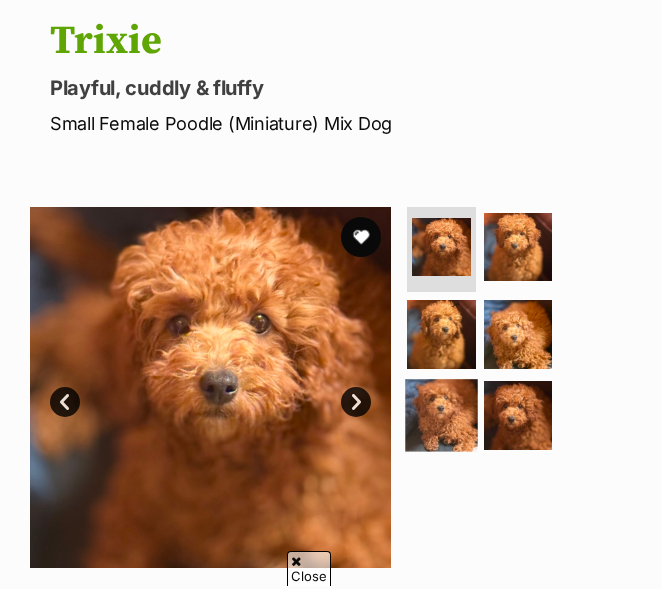 scroll, scrollTop: 205, scrollLeft: 0, axis: vertical 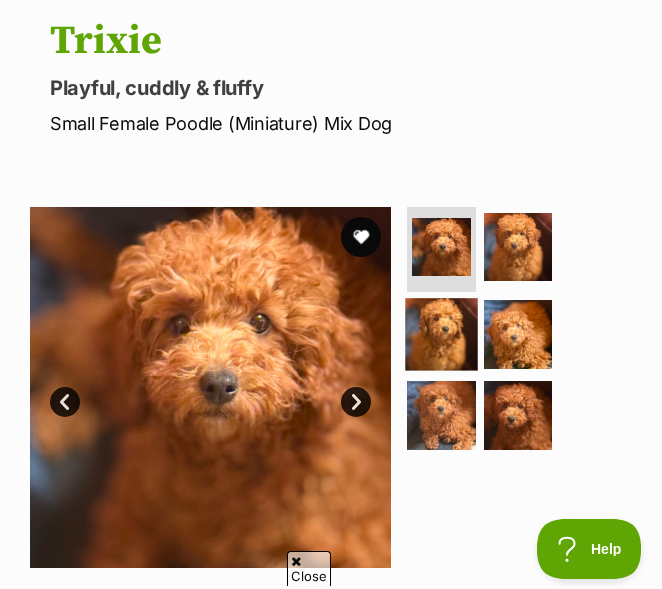 click at bounding box center (442, 334) 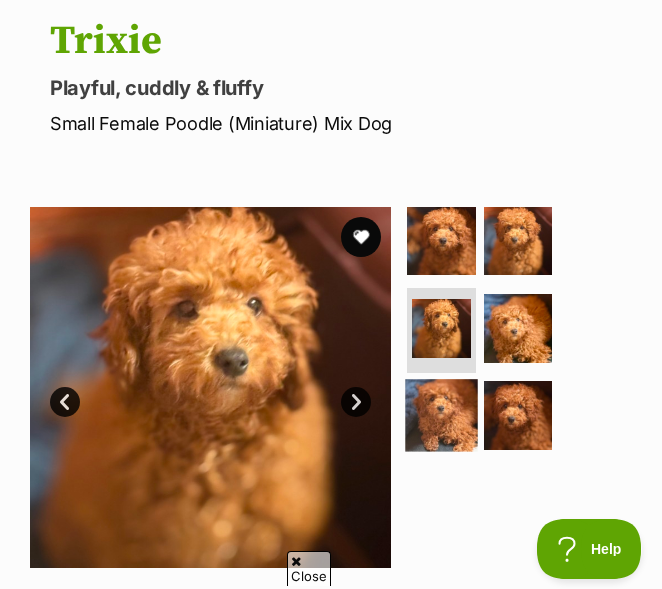 click at bounding box center (442, 415) 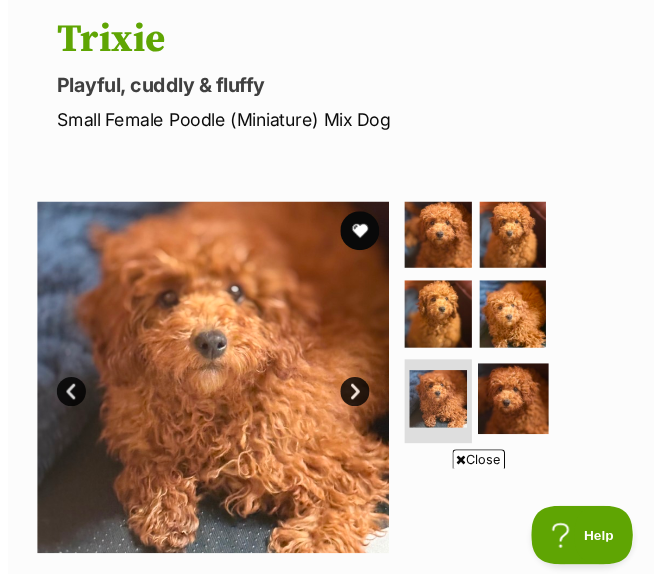 scroll, scrollTop: 0, scrollLeft: 0, axis: both 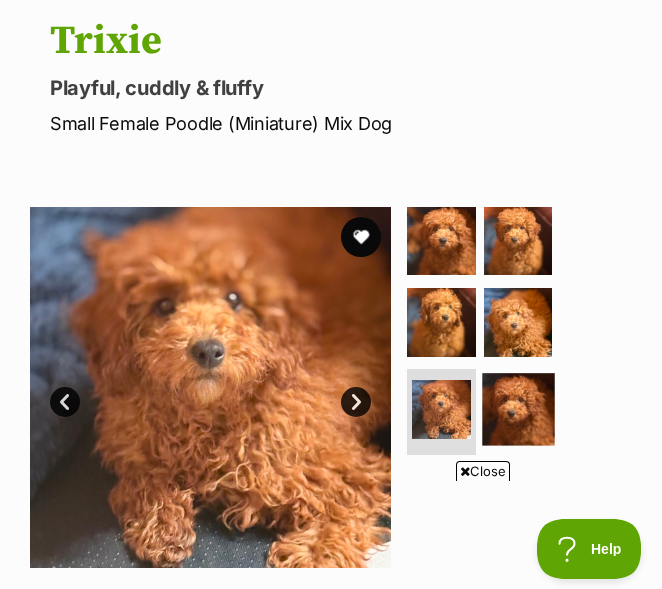 click at bounding box center [518, 409] 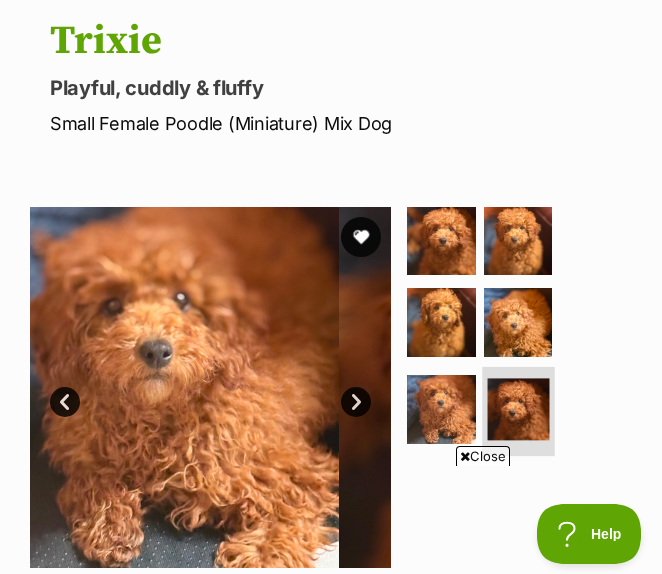 scroll, scrollTop: 0, scrollLeft: 0, axis: both 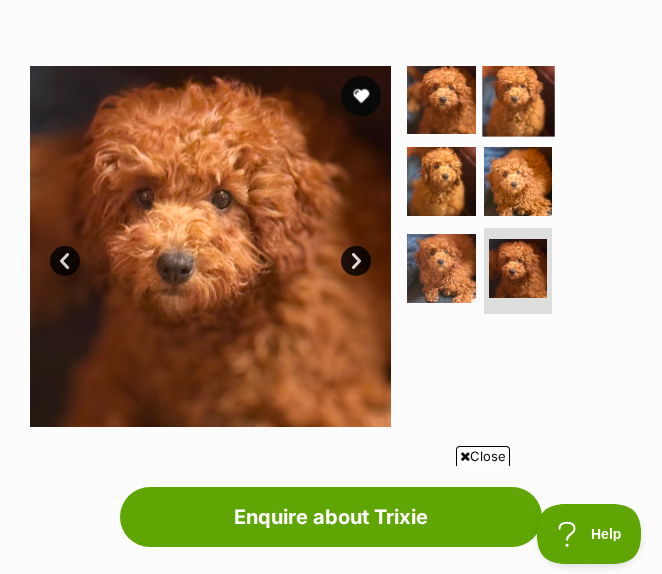 click at bounding box center (518, 100) 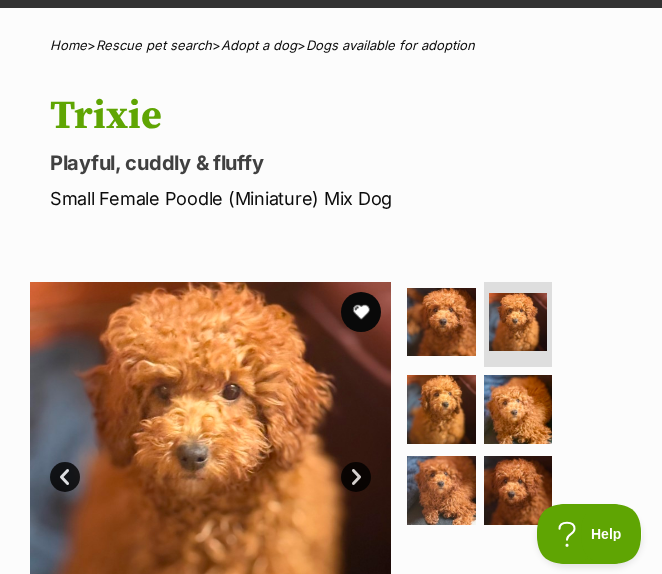 scroll, scrollTop: 0, scrollLeft: 0, axis: both 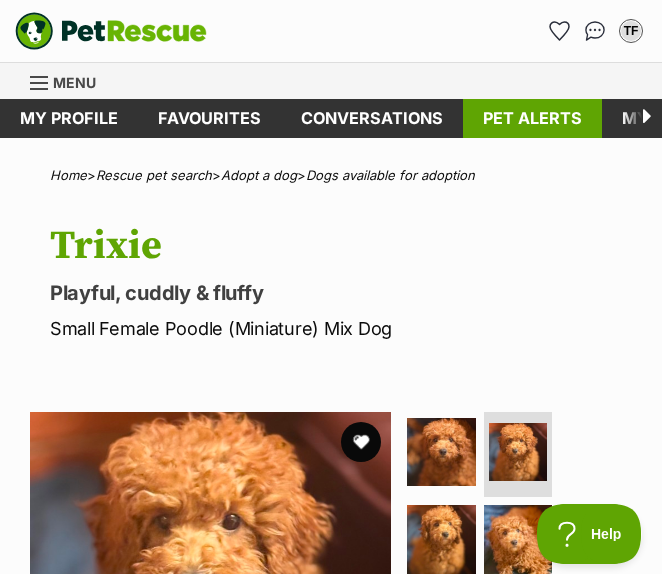 click on "Pet alerts" at bounding box center [532, 118] 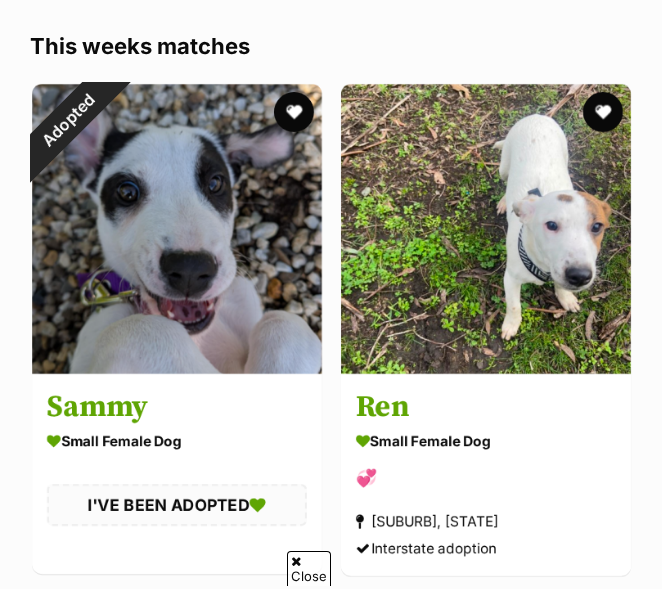 scroll, scrollTop: 416, scrollLeft: 0, axis: vertical 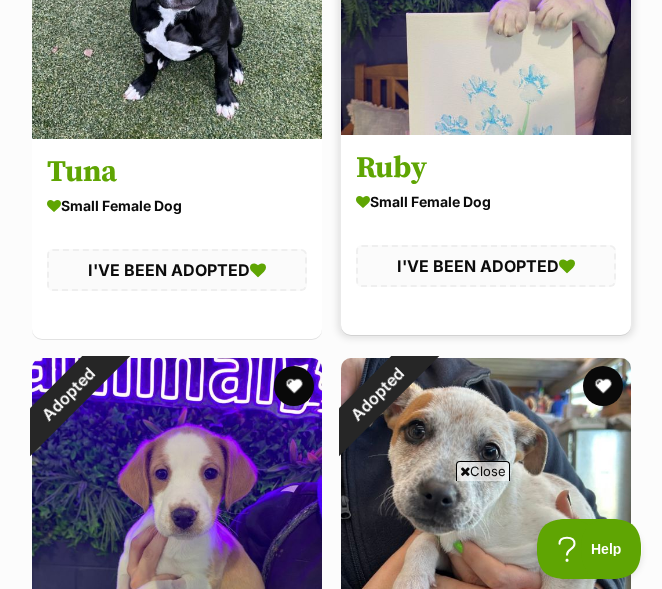 click on "Ruby" at bounding box center [486, 168] 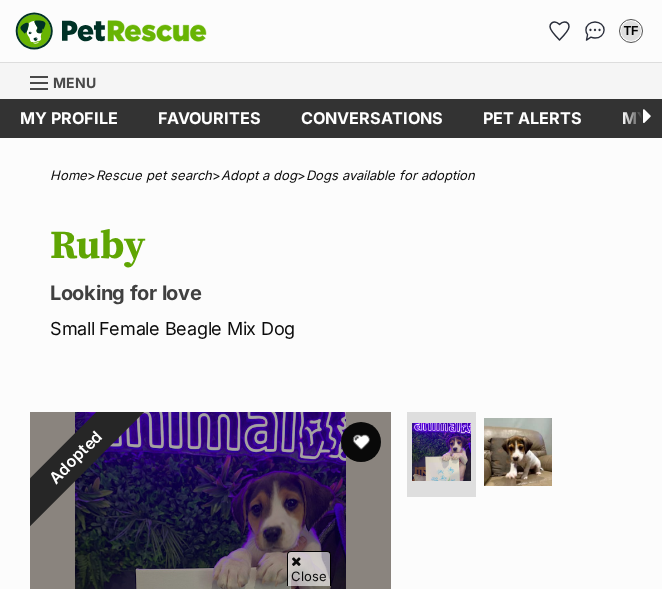scroll, scrollTop: 877, scrollLeft: 0, axis: vertical 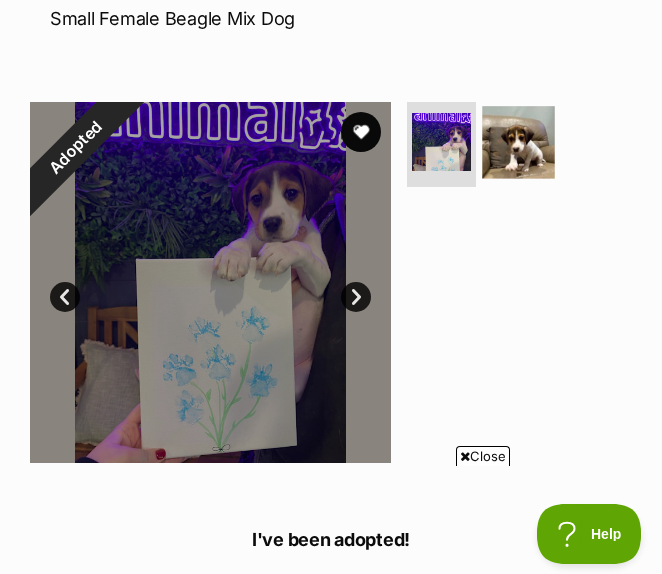 click at bounding box center [518, 142] 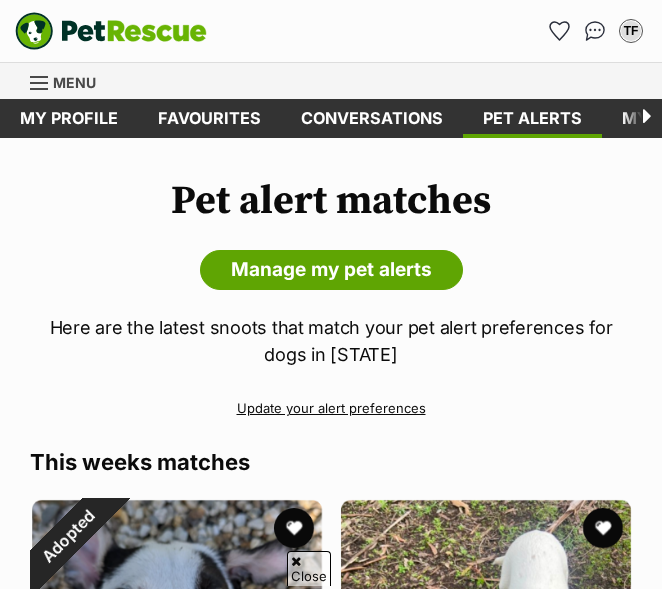 scroll, scrollTop: 2251, scrollLeft: 0, axis: vertical 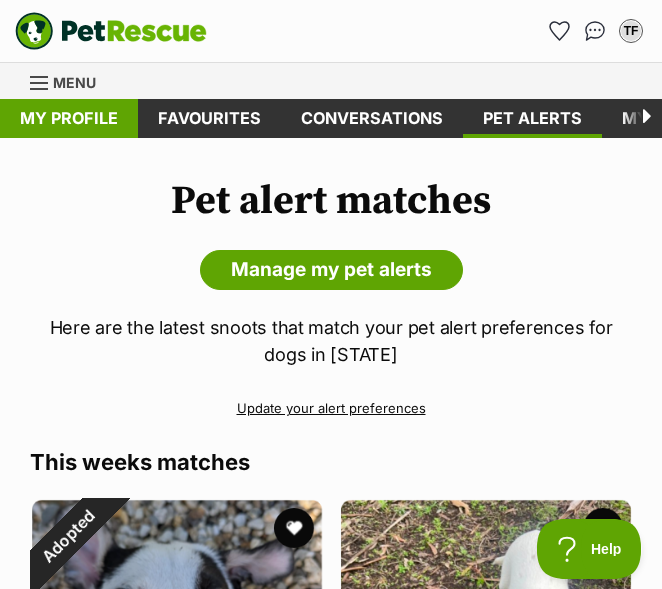 click on "My profile" at bounding box center (69, 118) 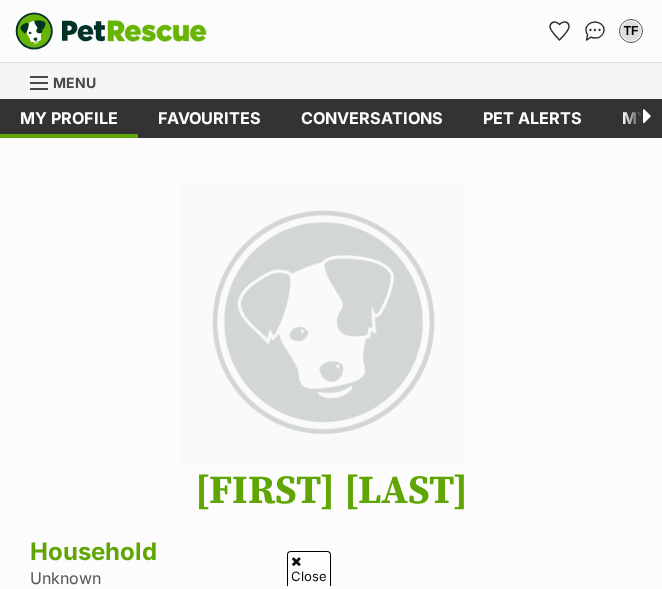 scroll, scrollTop: 238, scrollLeft: 0, axis: vertical 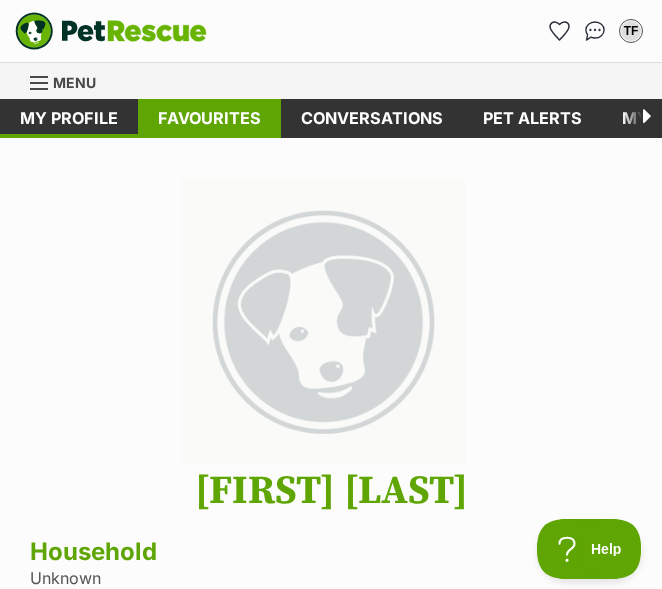 click on "Favourites" at bounding box center [209, 118] 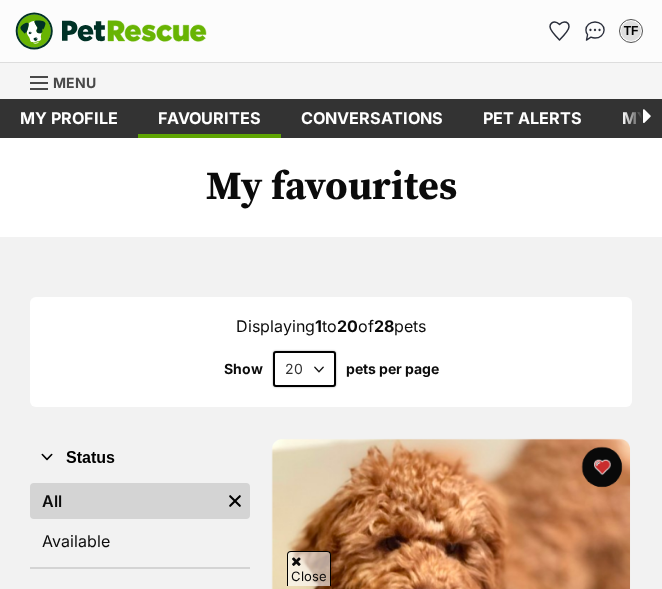 scroll, scrollTop: 670, scrollLeft: 0, axis: vertical 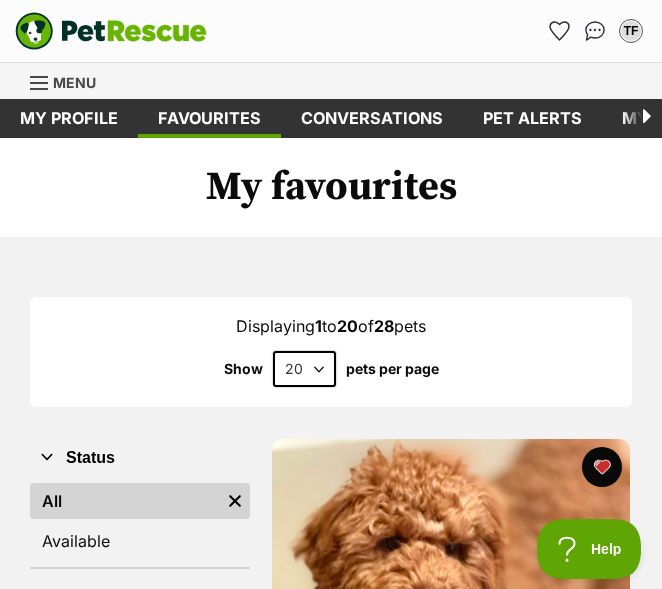 click at bounding box center (642, 118) 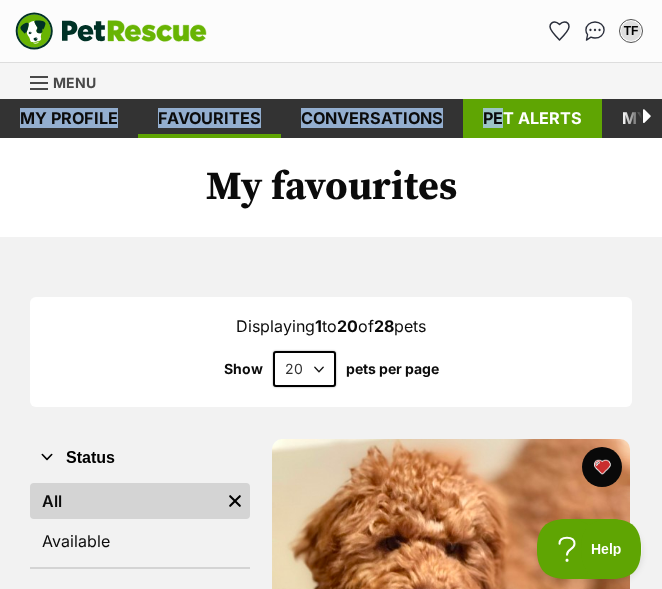 drag, startPoint x: 643, startPoint y: 111, endPoint x: 499, endPoint y: 110, distance: 144.00348 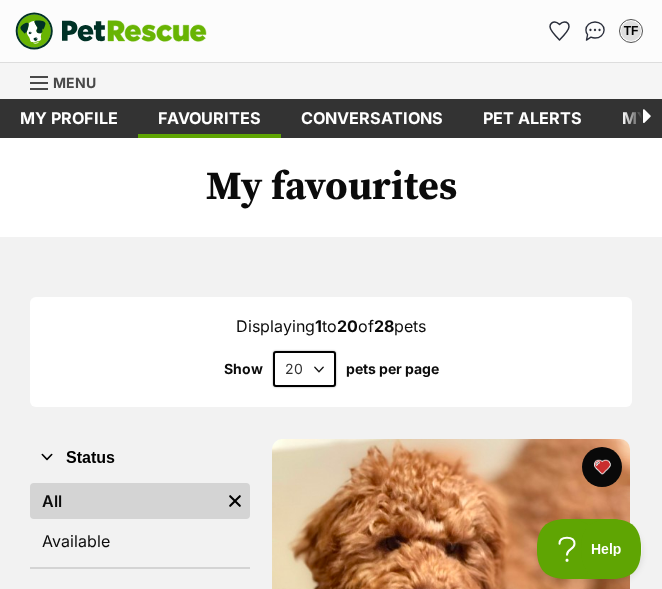 drag, startPoint x: 499, startPoint y: 110, endPoint x: 499, endPoint y: 225, distance: 115 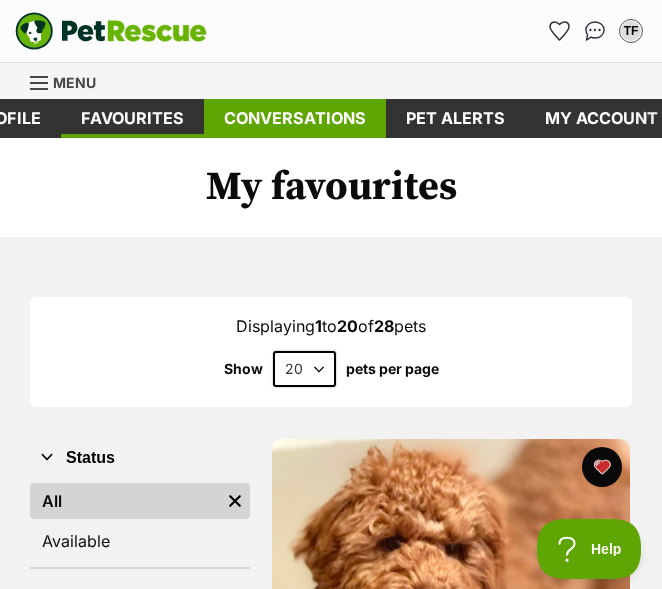 scroll, scrollTop: 0, scrollLeft: 0, axis: both 